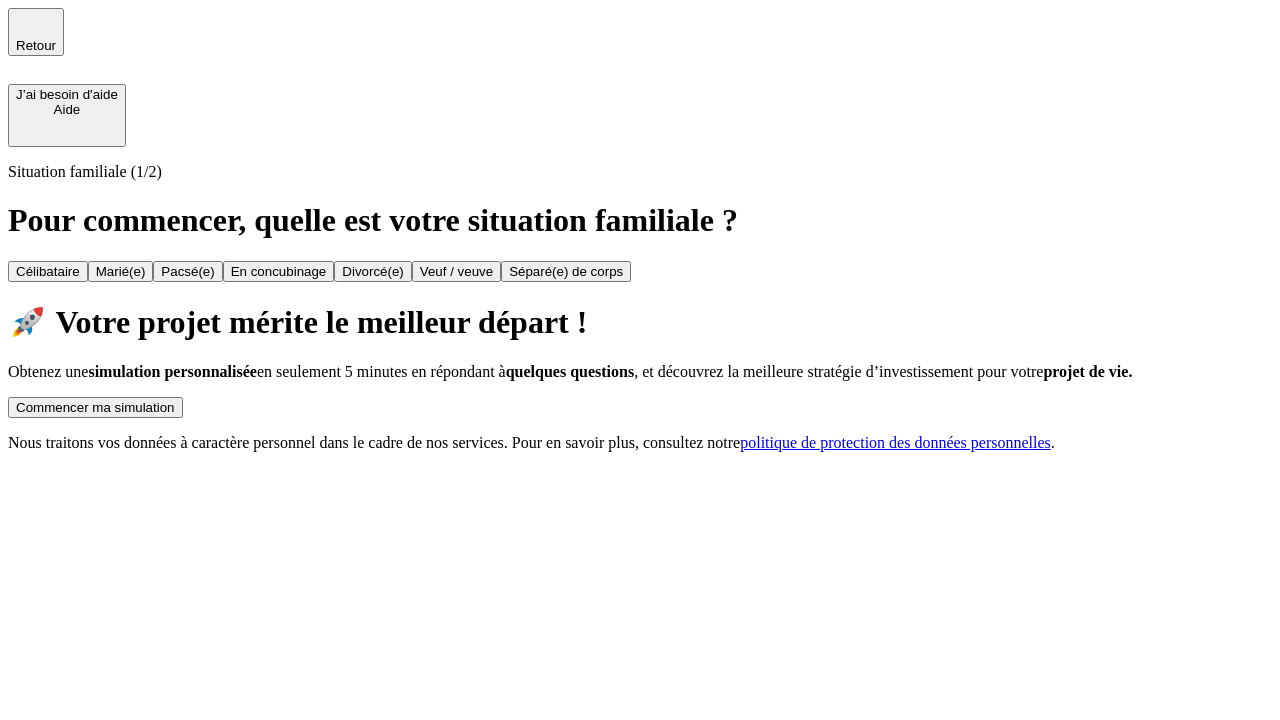 scroll, scrollTop: 0, scrollLeft: 0, axis: both 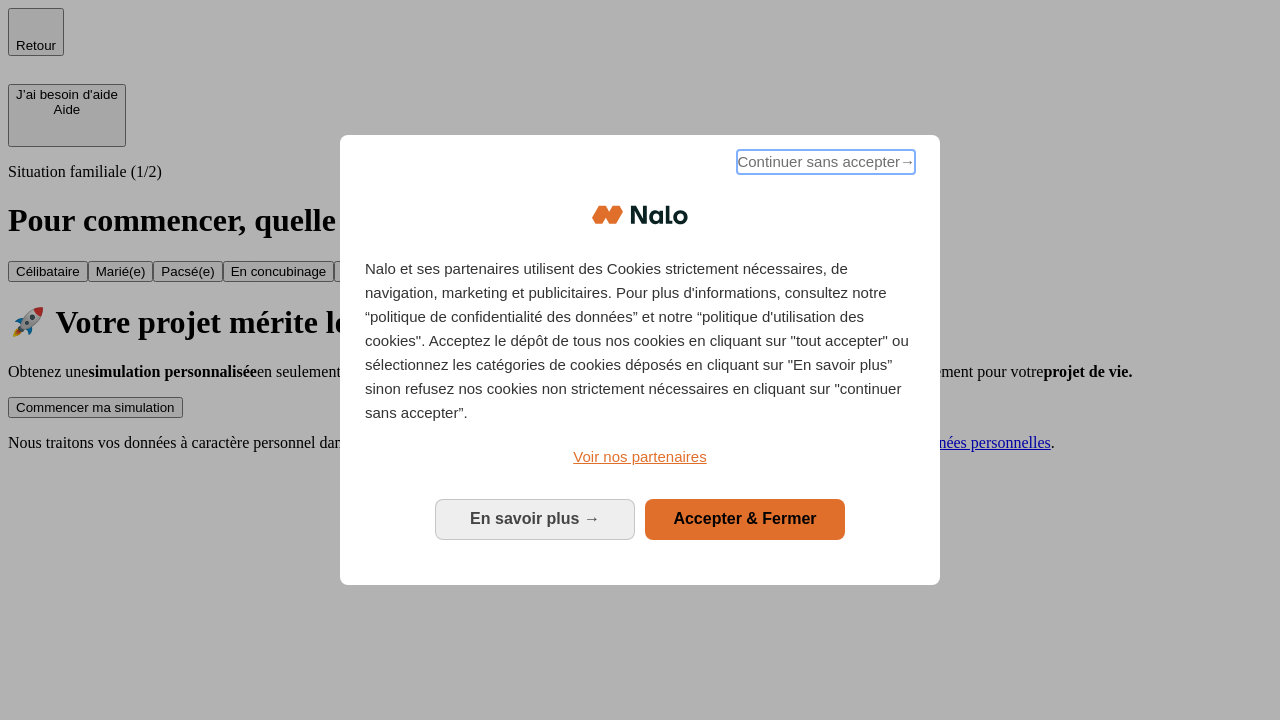 click on "Continuer sans accepter  →" at bounding box center [826, 162] 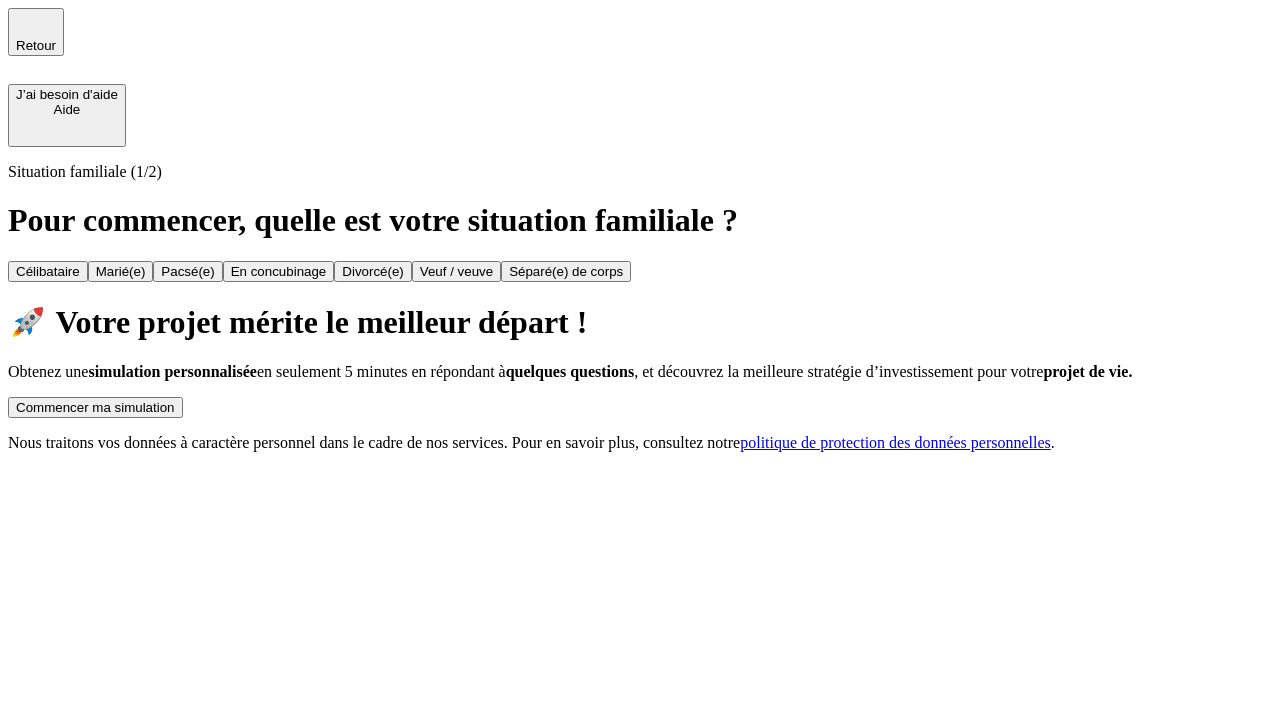 click on "Commencer ma simulation" at bounding box center [95, 407] 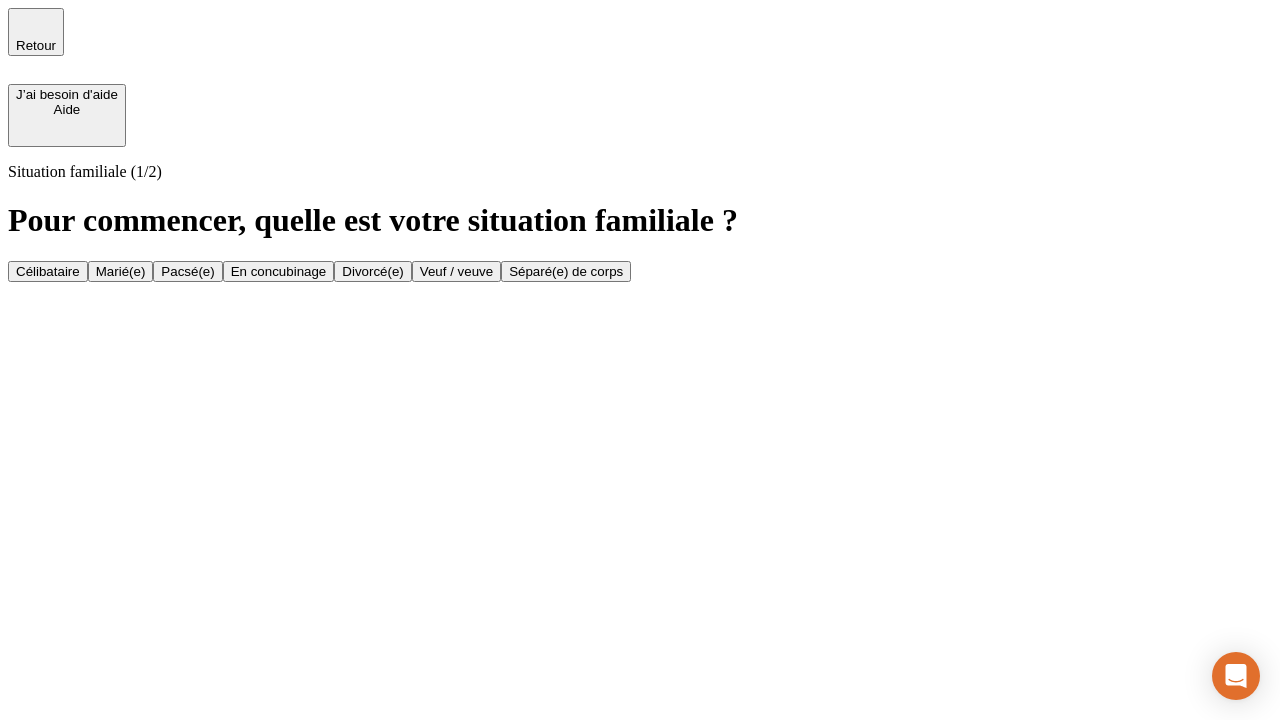 click on "Veuf / veuve" at bounding box center [456, 271] 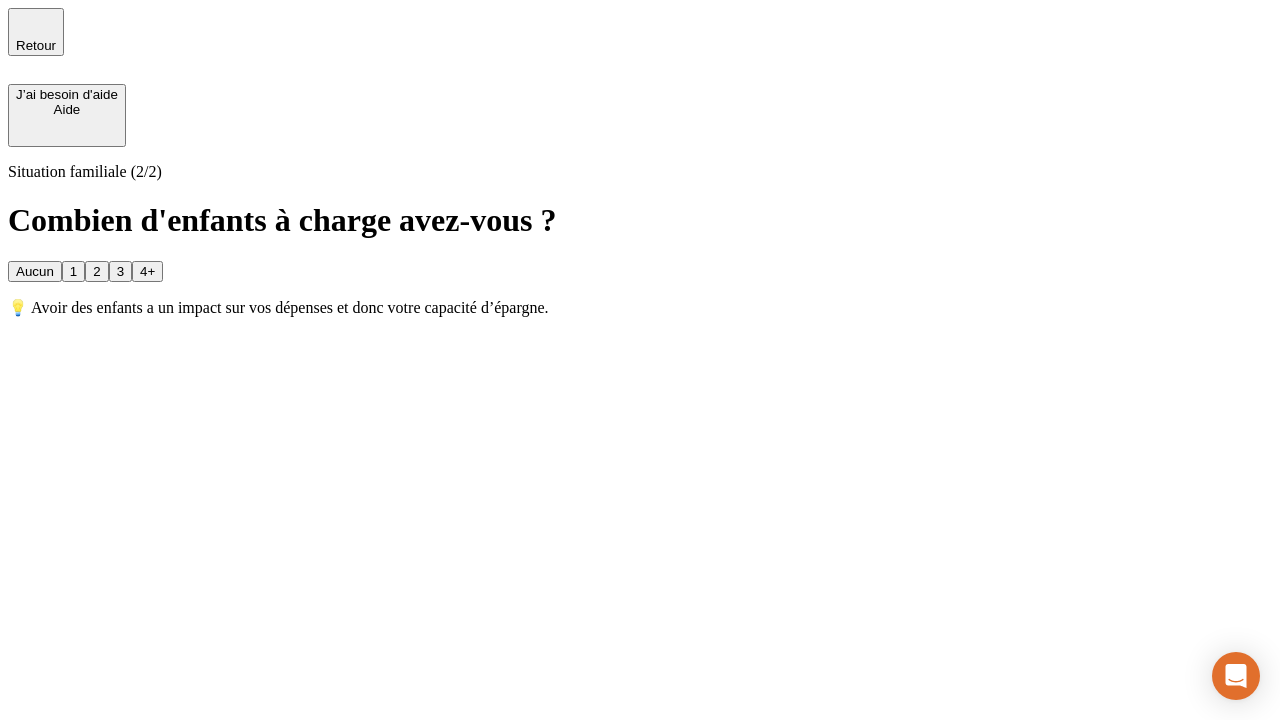 click on "1" at bounding box center [73, 271] 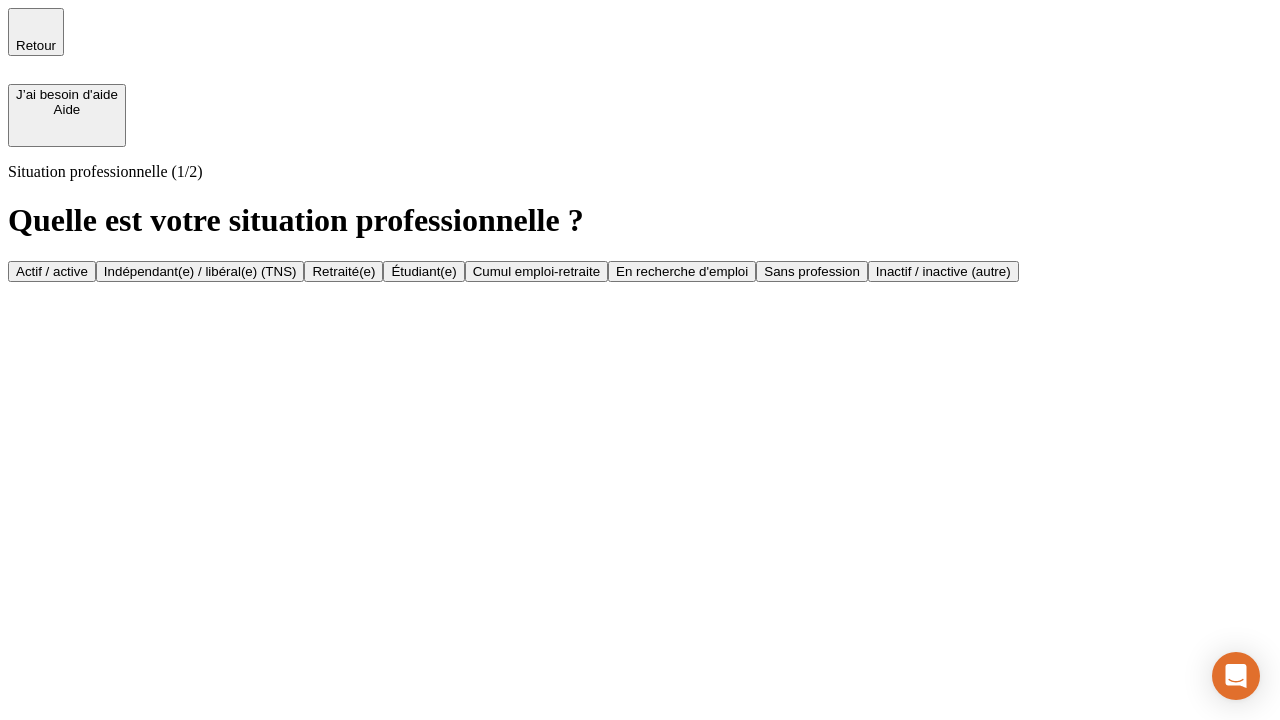 click on "Retraité(e)" at bounding box center [343, 271] 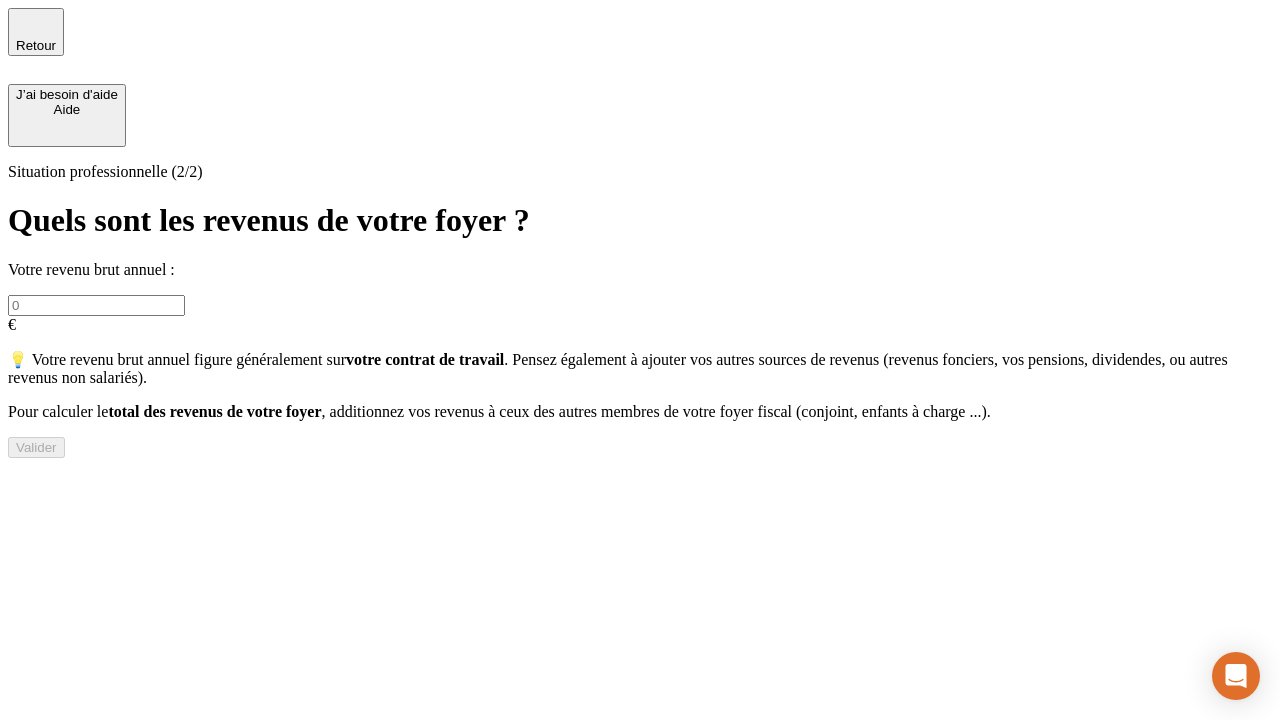 type on "30 000" 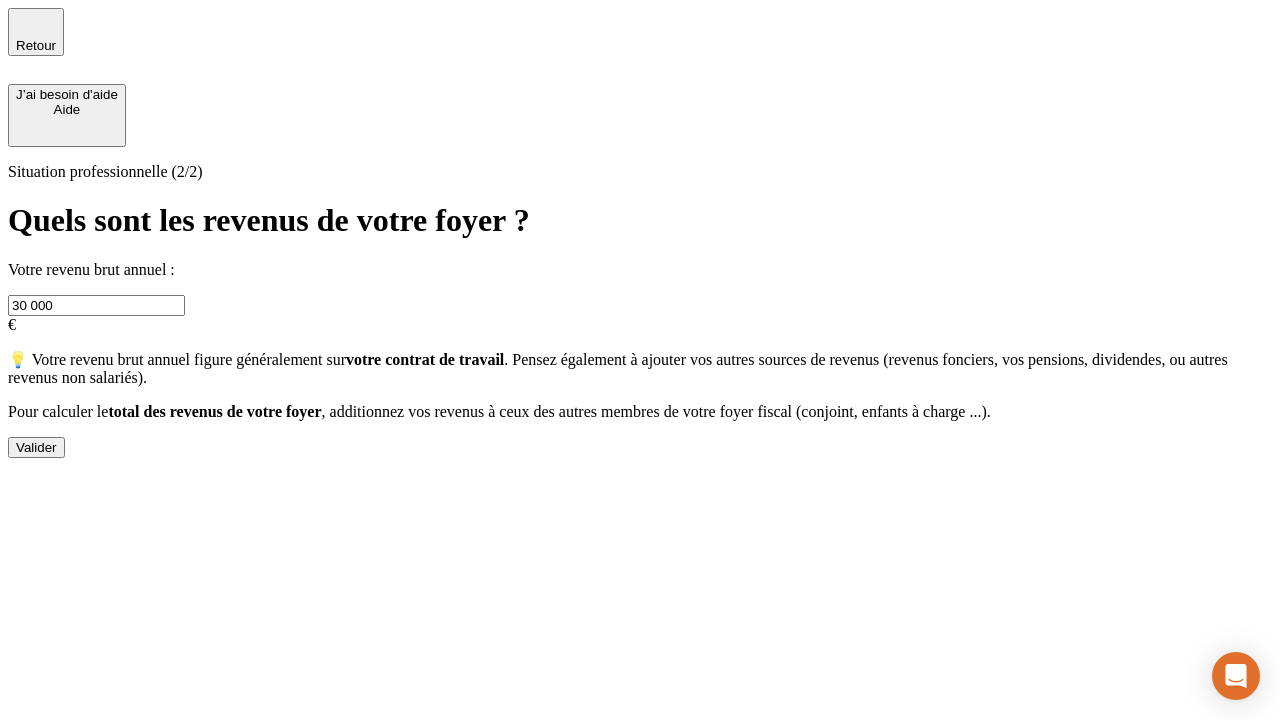click on "Valider" at bounding box center (36, 447) 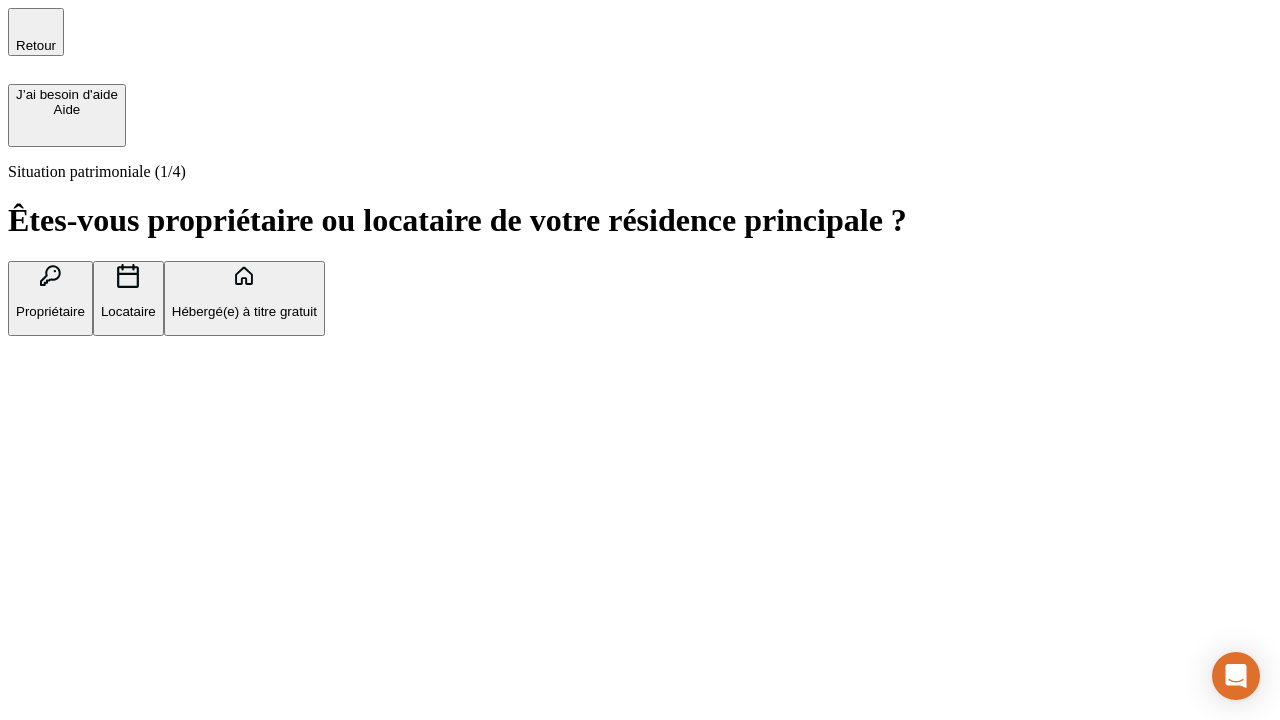 click on "Locataire" at bounding box center [128, 311] 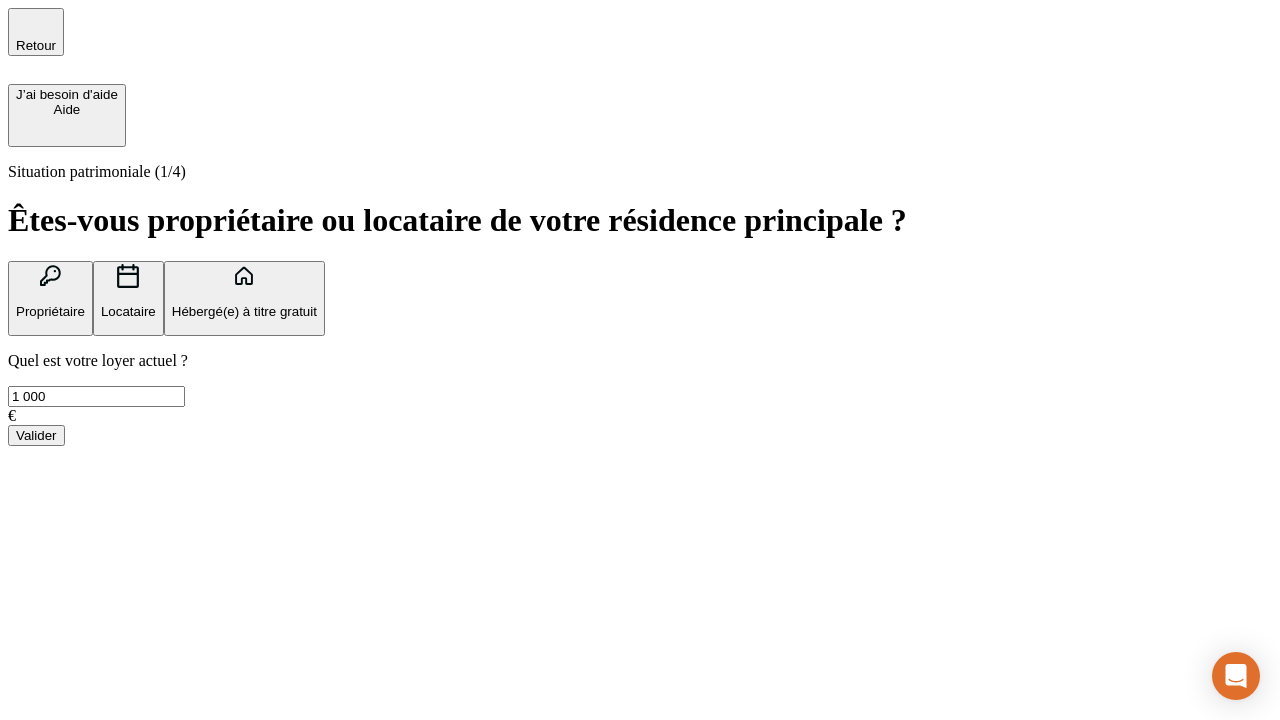 type on "1 000" 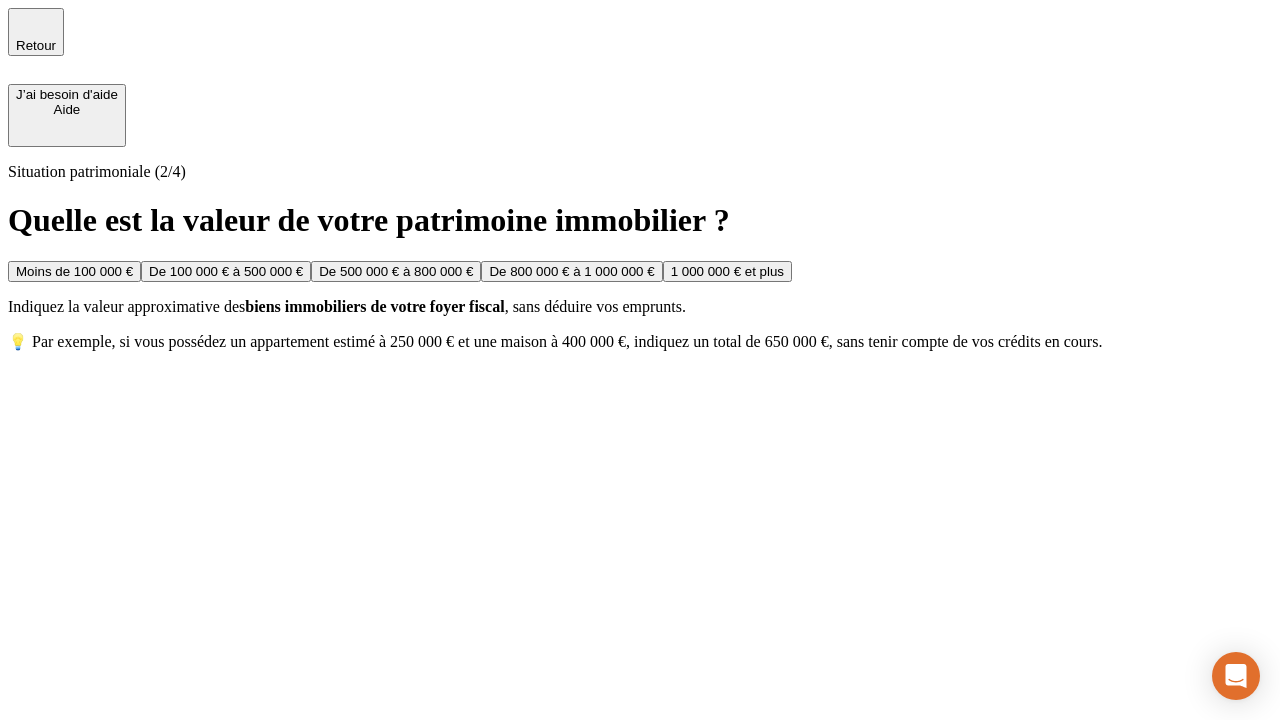 click on "Moins de 100 000 €" at bounding box center (74, 271) 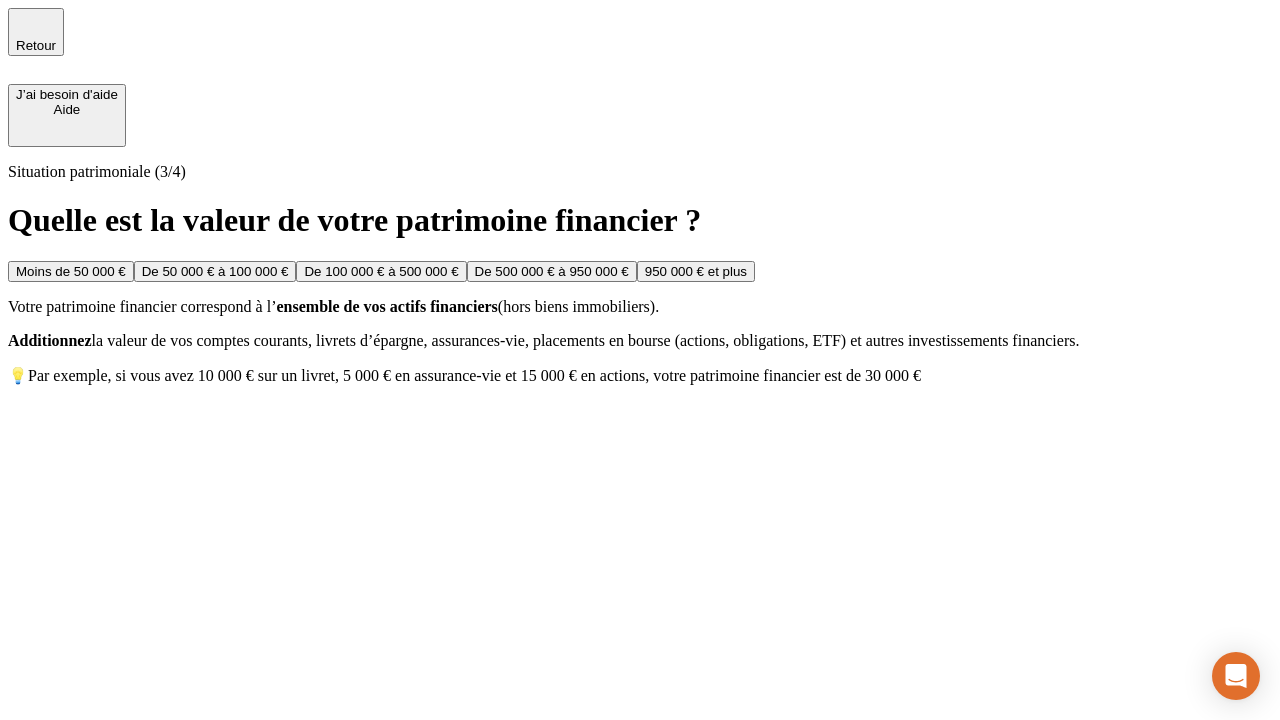 click on "Moins de 50 000 €" at bounding box center [71, 271] 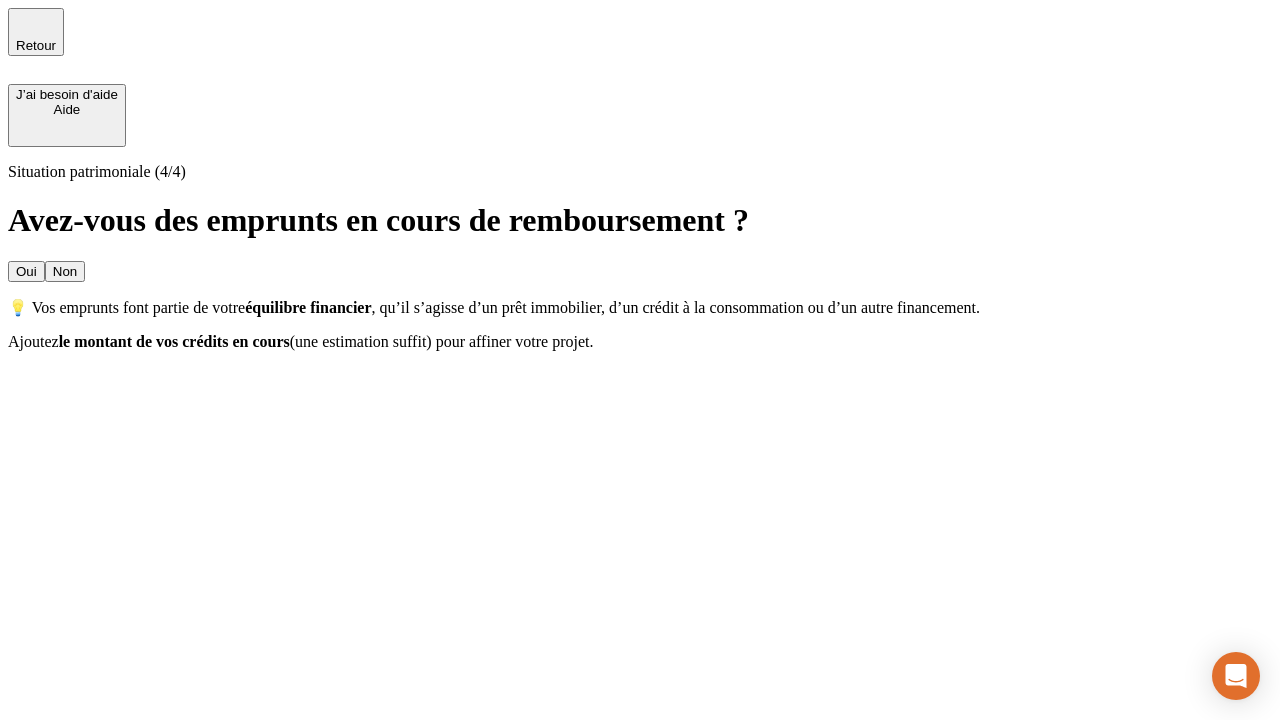 click on "Non" at bounding box center (65, 271) 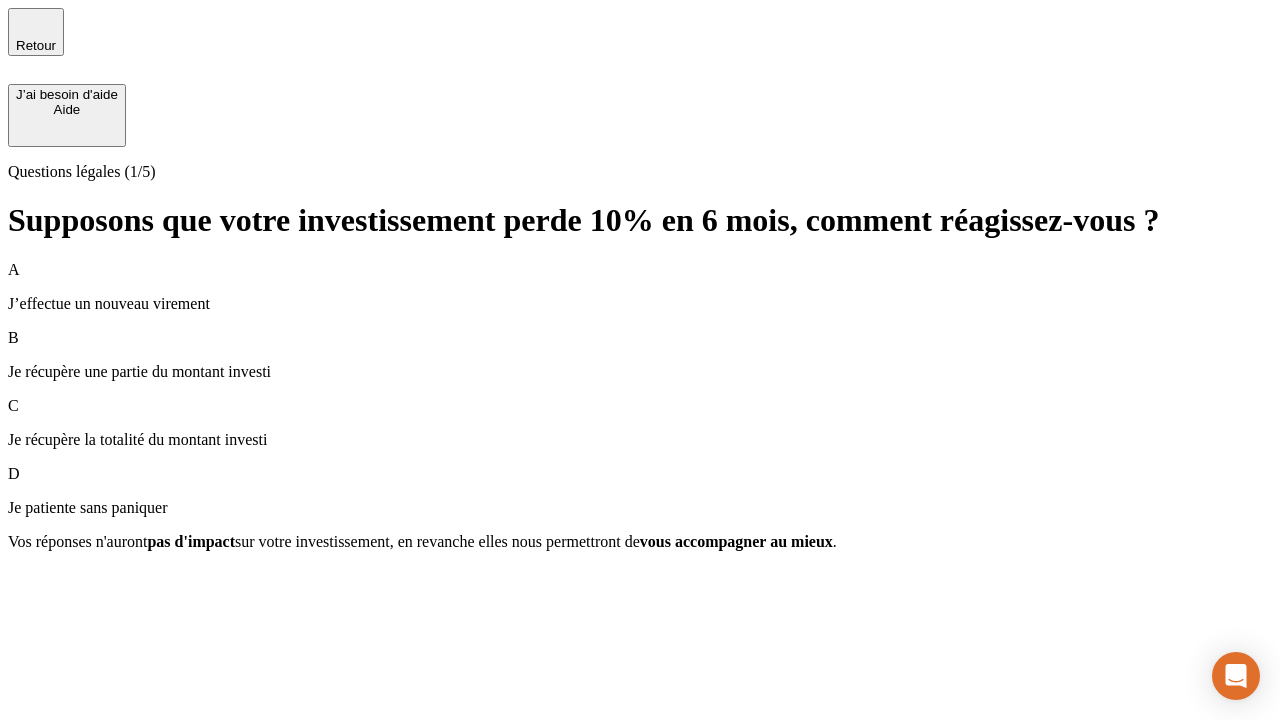 click on "Je récupère une partie du montant investi" at bounding box center [640, 372] 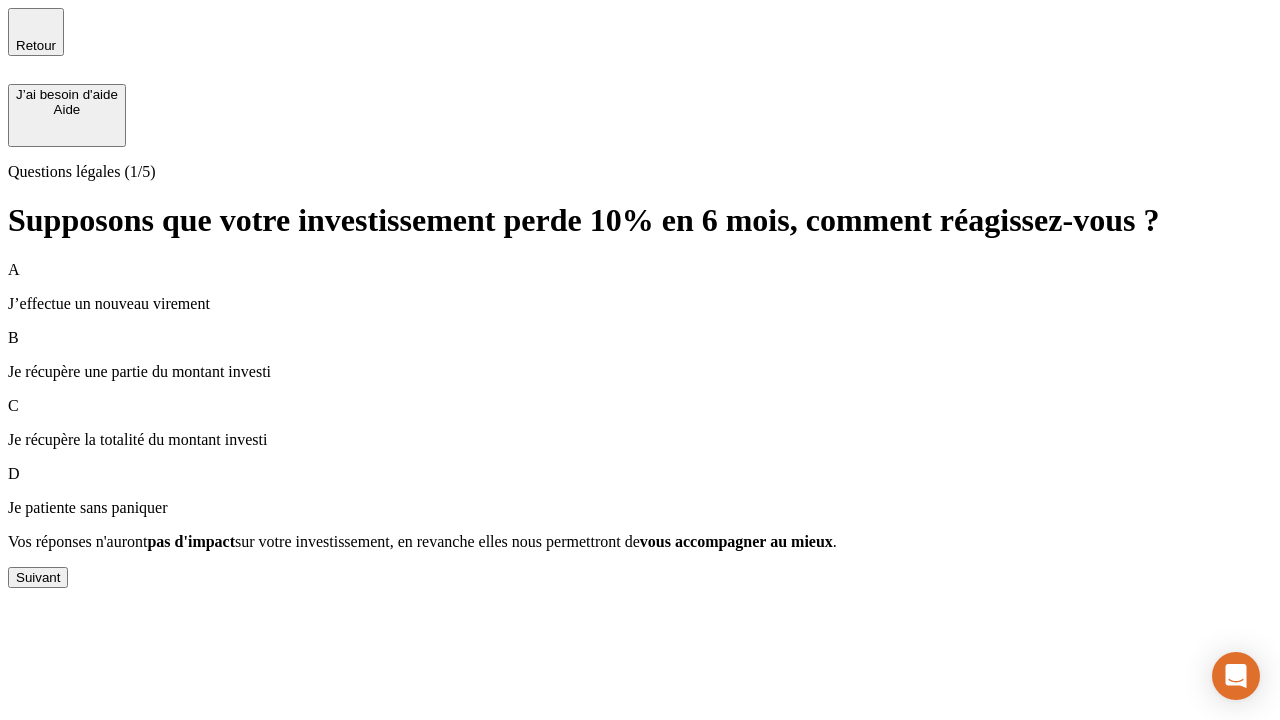 click on "Suivant" at bounding box center [38, 577] 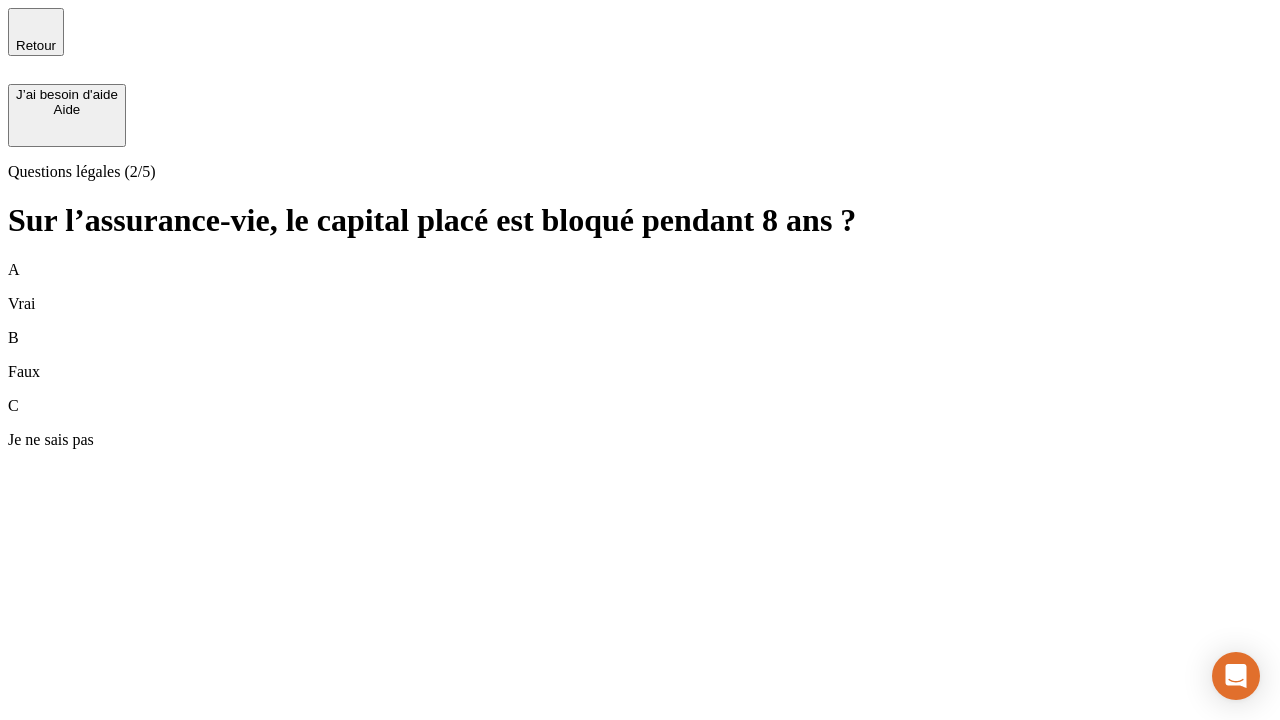 click on "B Faux" at bounding box center [640, 355] 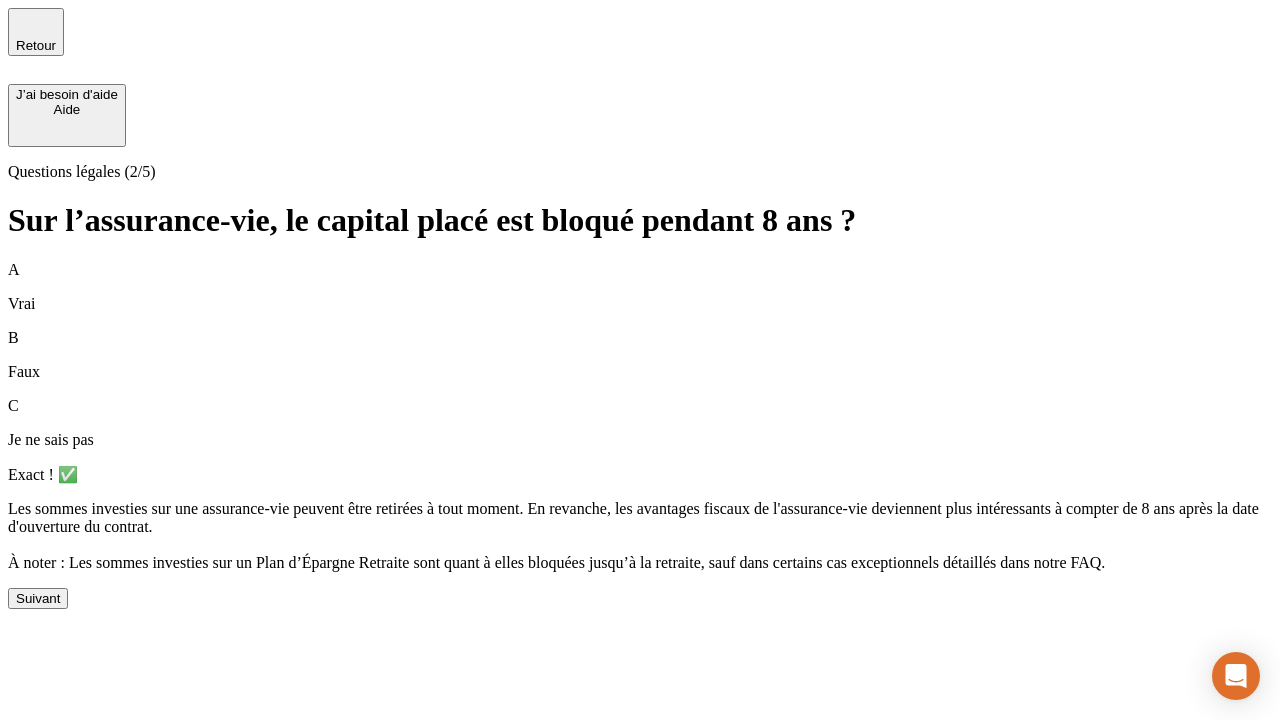 click on "Suivant" at bounding box center (38, 598) 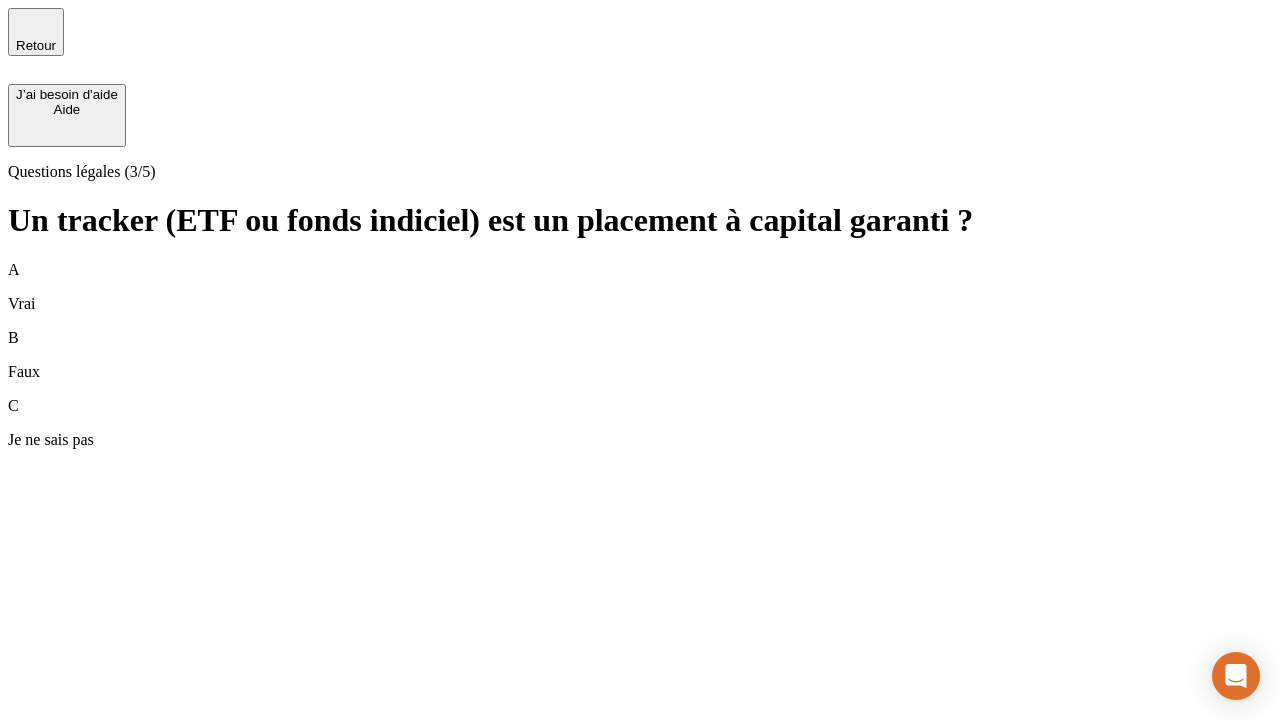 click on "B Faux" at bounding box center [640, 355] 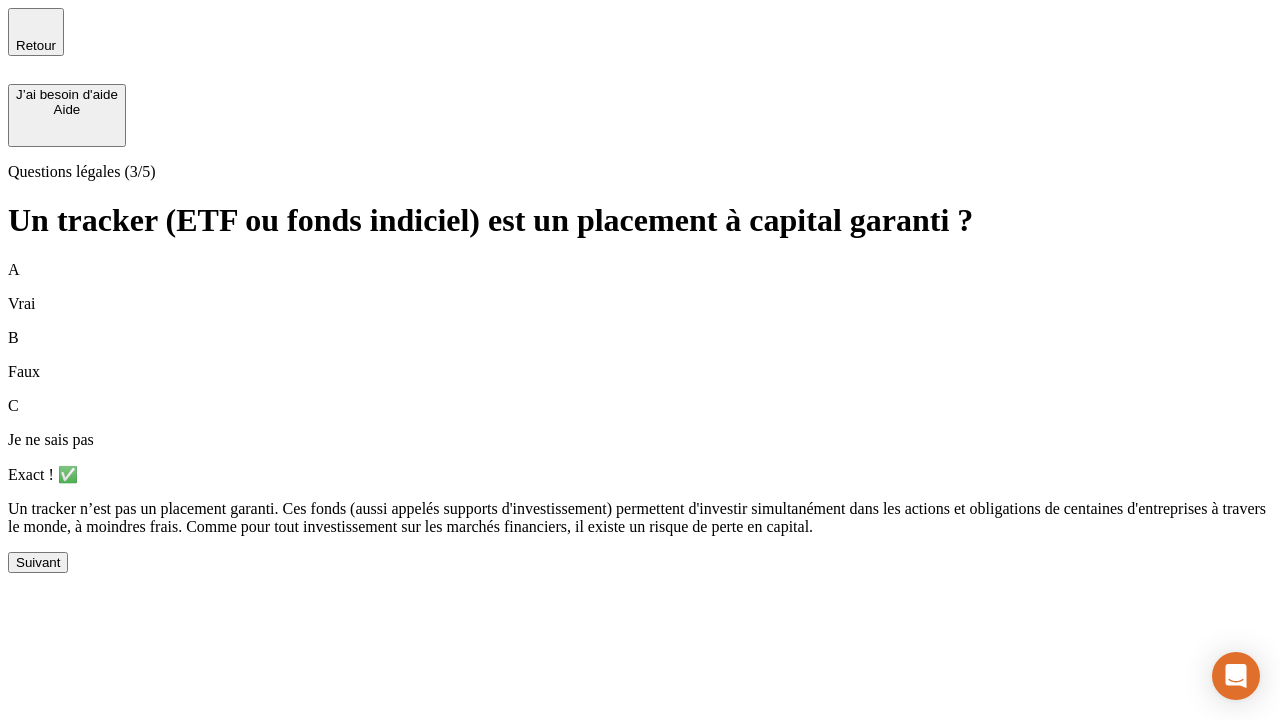 click on "Suivant" at bounding box center (38, 562) 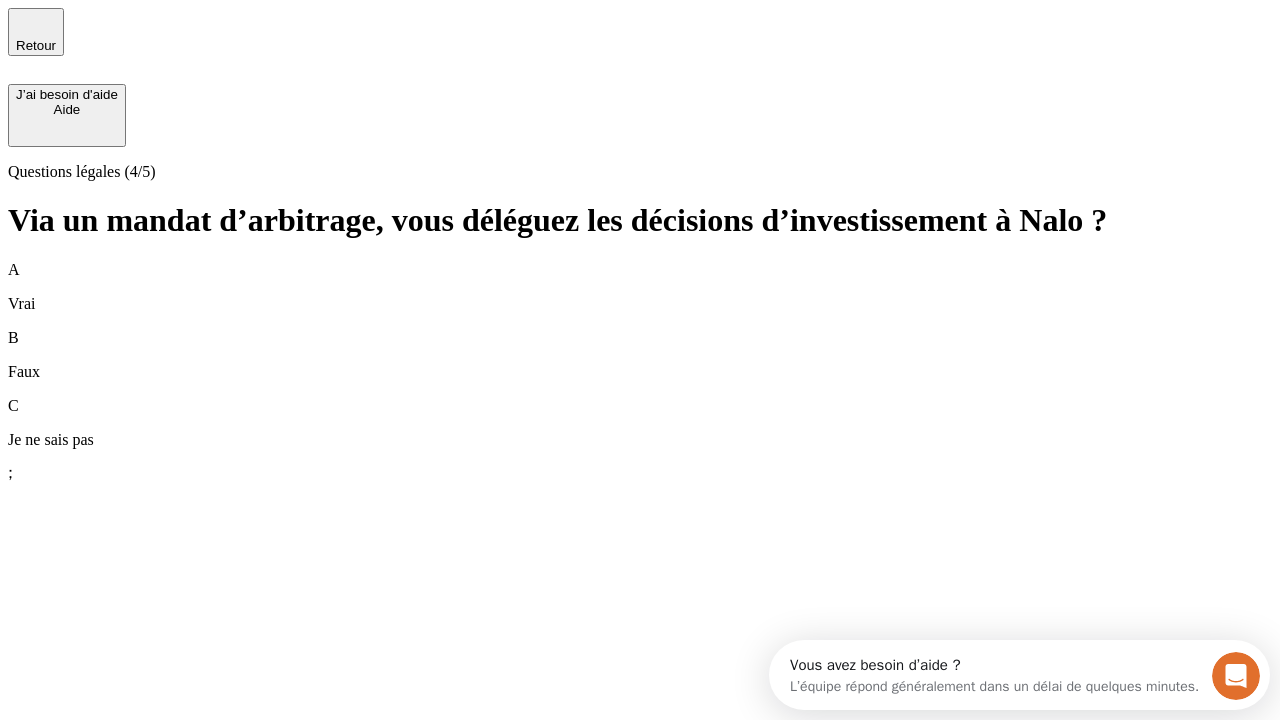 scroll, scrollTop: 0, scrollLeft: 0, axis: both 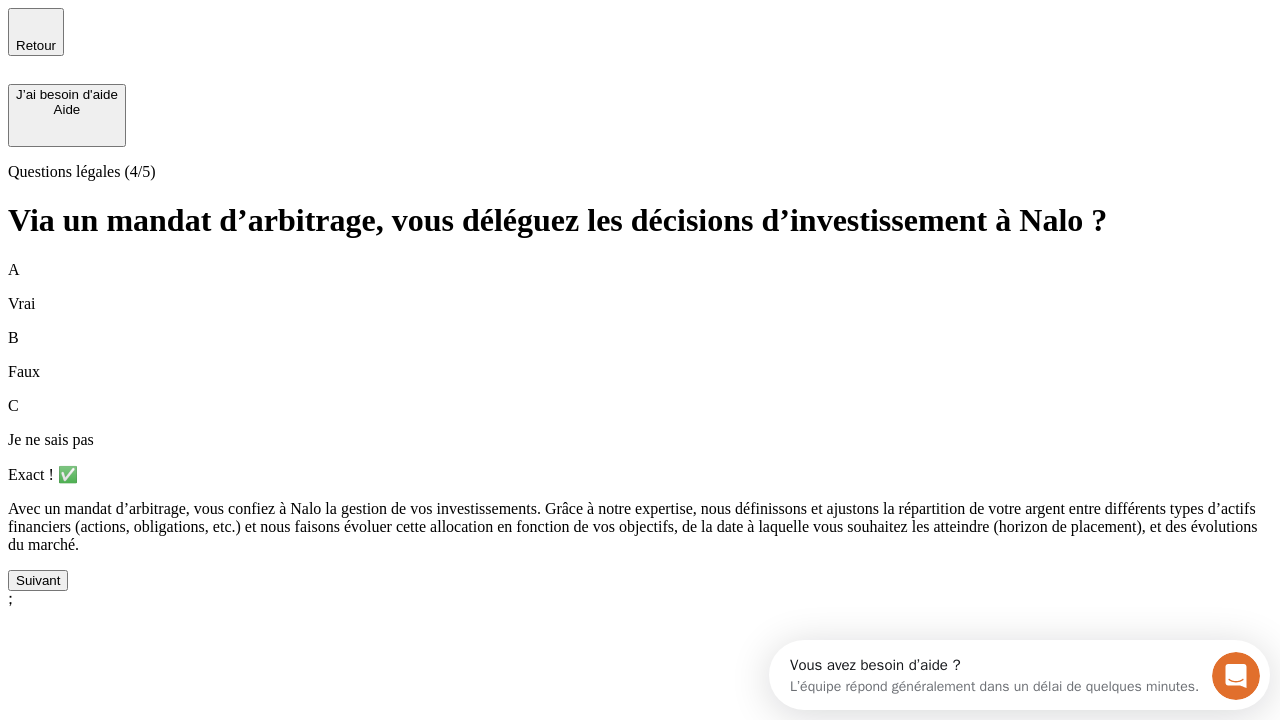 click on "Suivant" at bounding box center [38, 580] 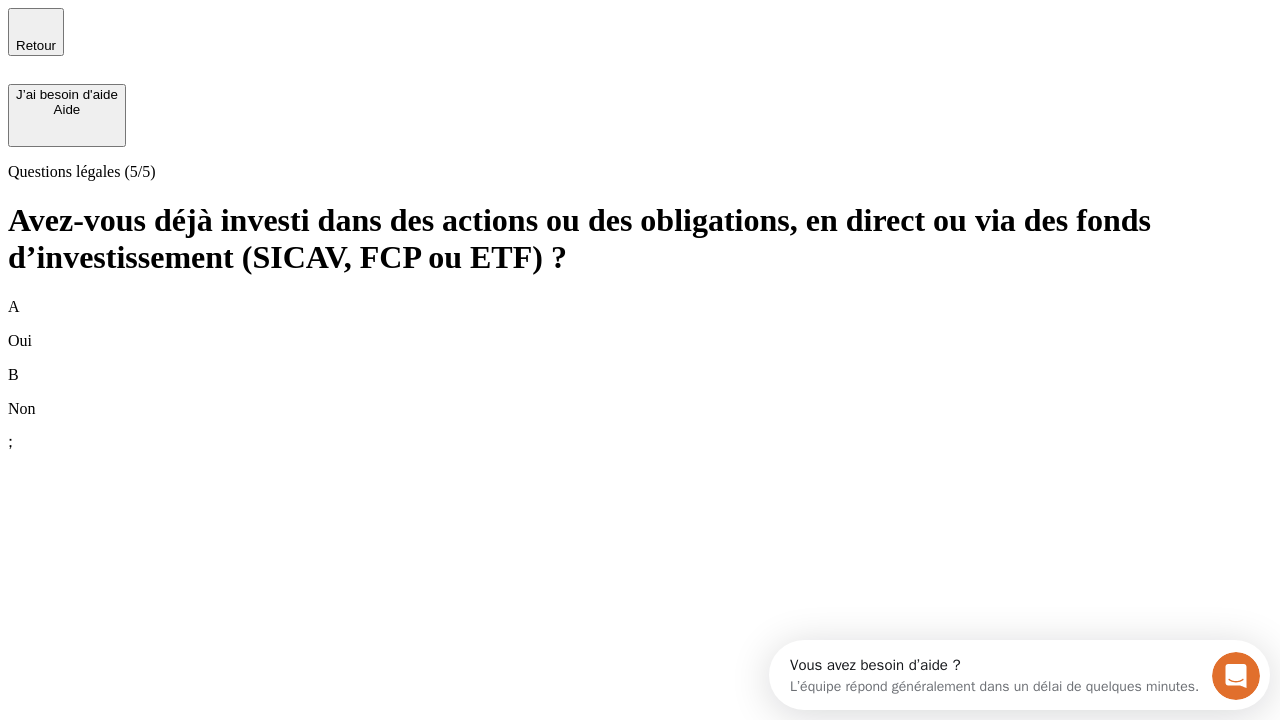 click on "A Oui" at bounding box center [640, 324] 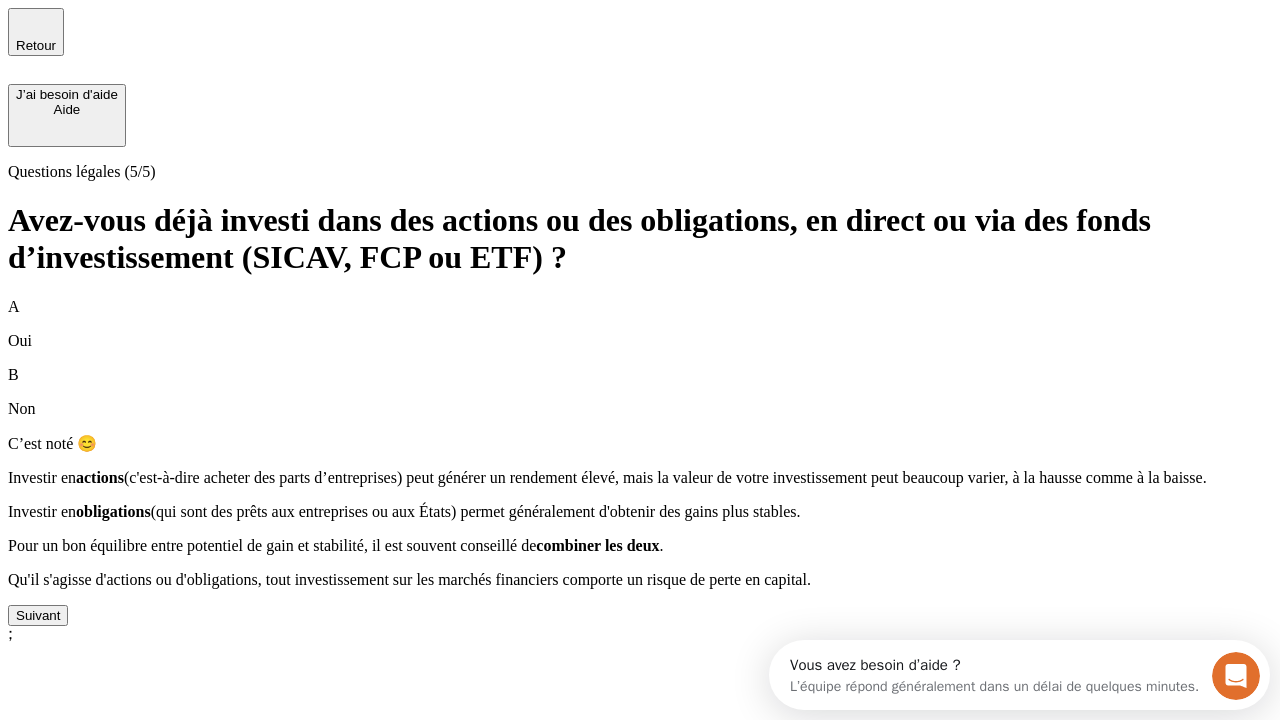 click on "Suivant" at bounding box center [38, 615] 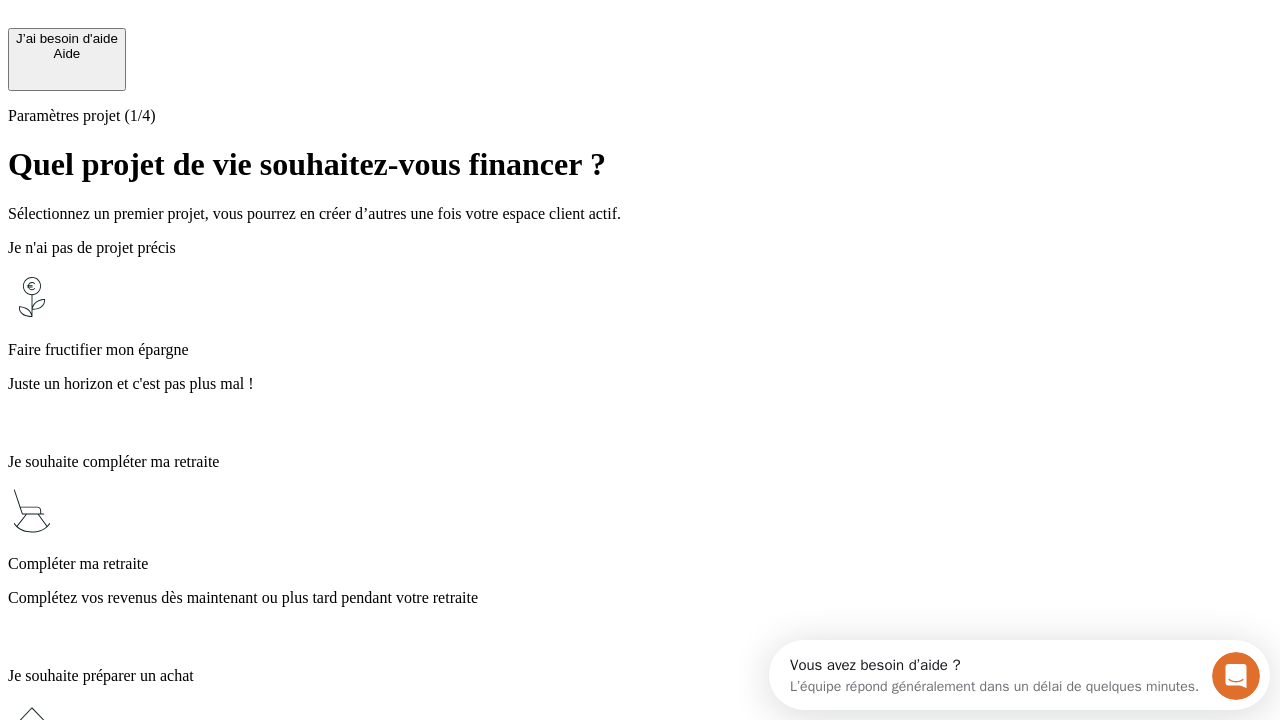 click on "Profitez des avantages fiscaux de l’assurance-vie" at bounding box center (640, 1354) 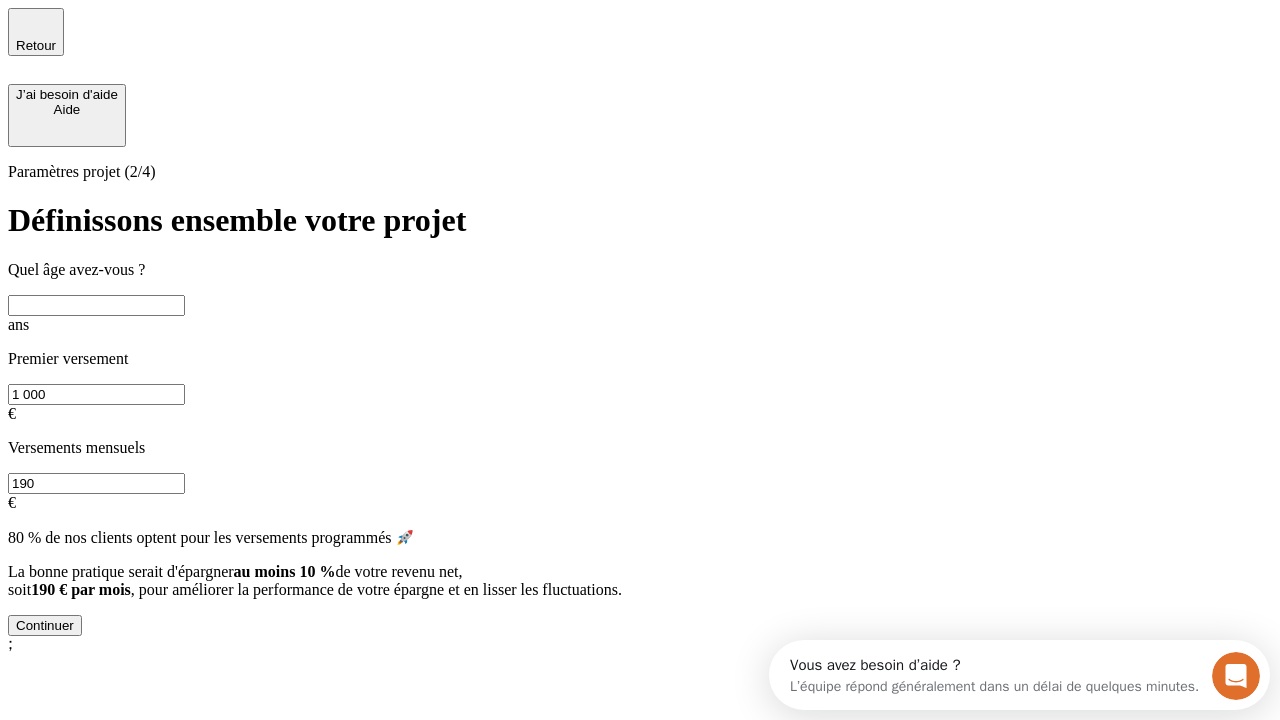 scroll, scrollTop: 18, scrollLeft: 0, axis: vertical 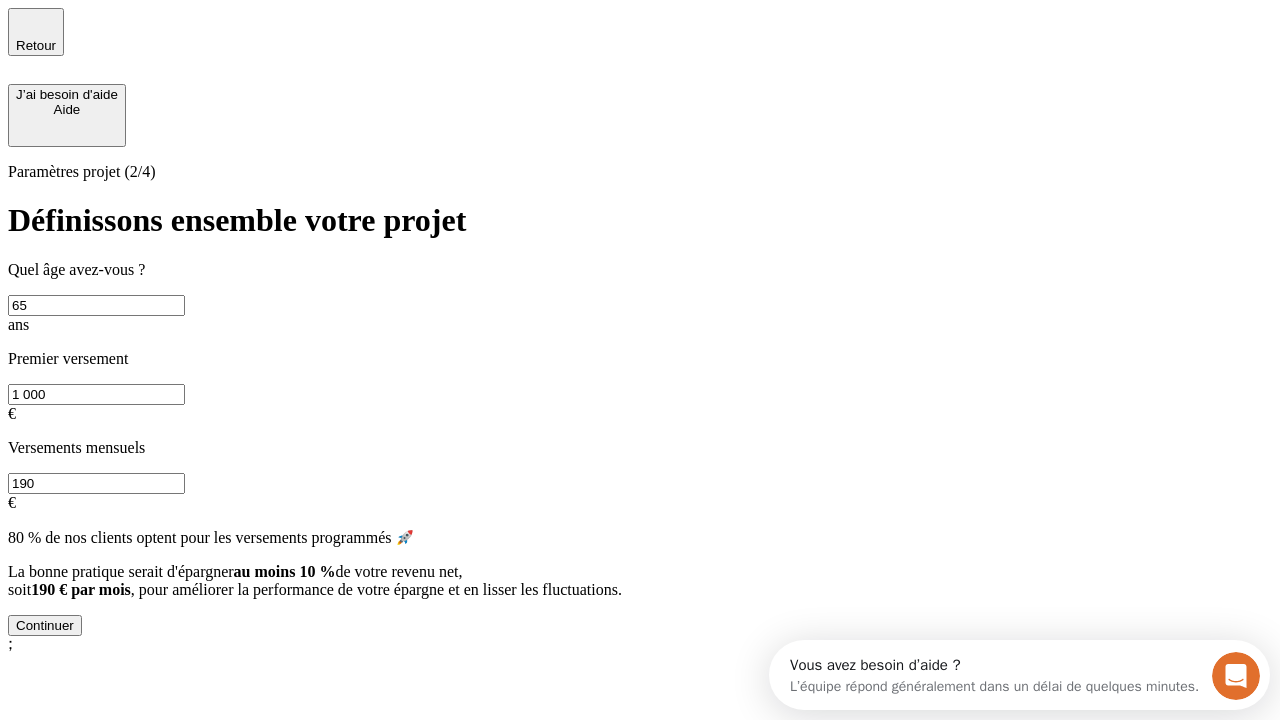 type on "65" 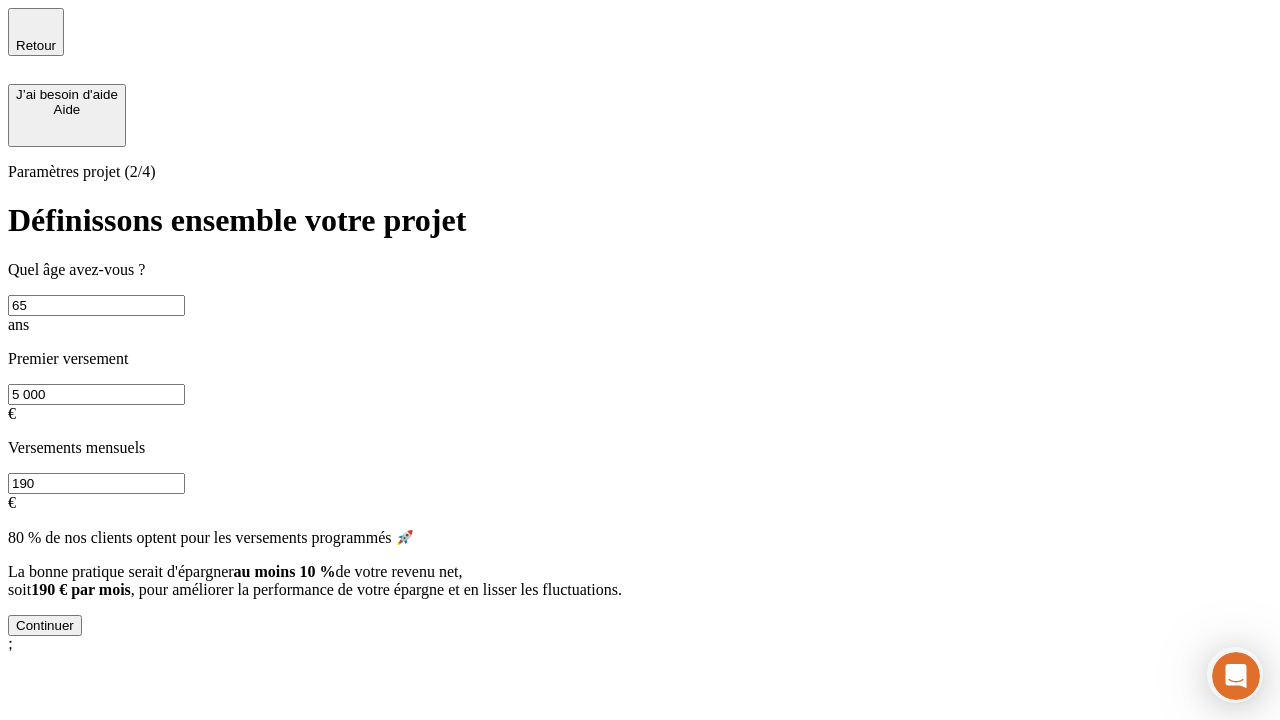type on "5 000" 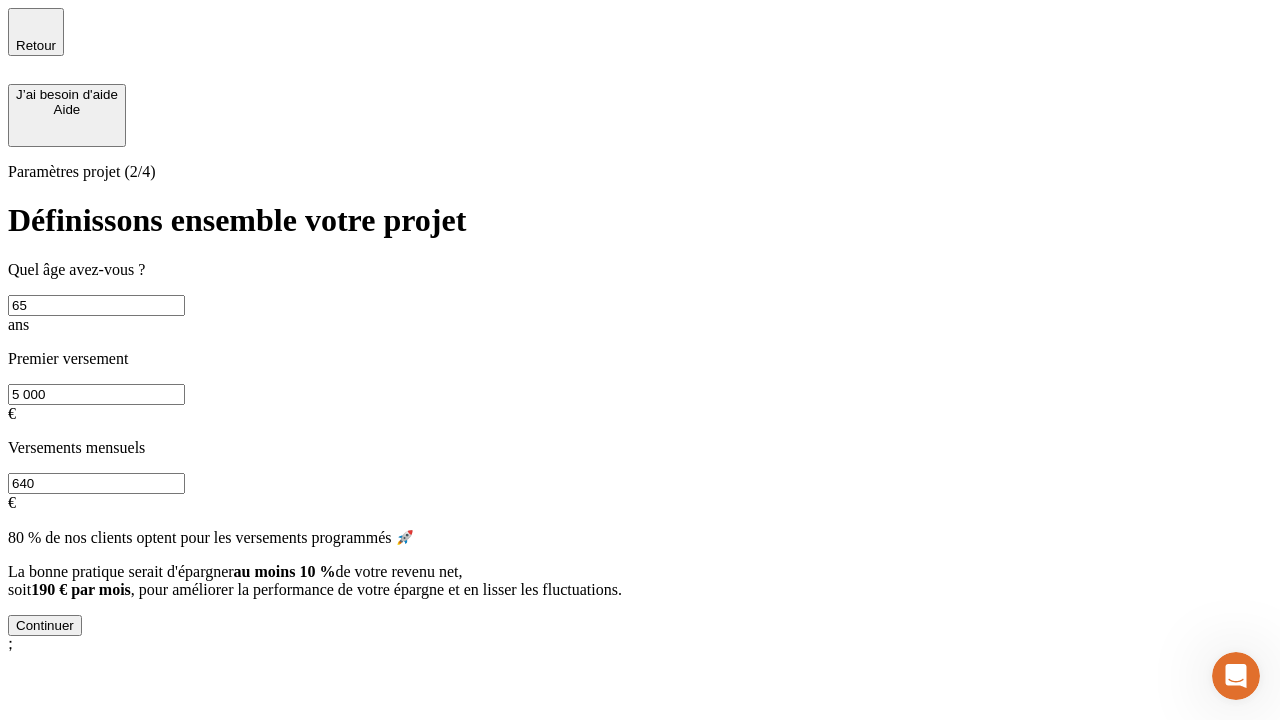 type on "640" 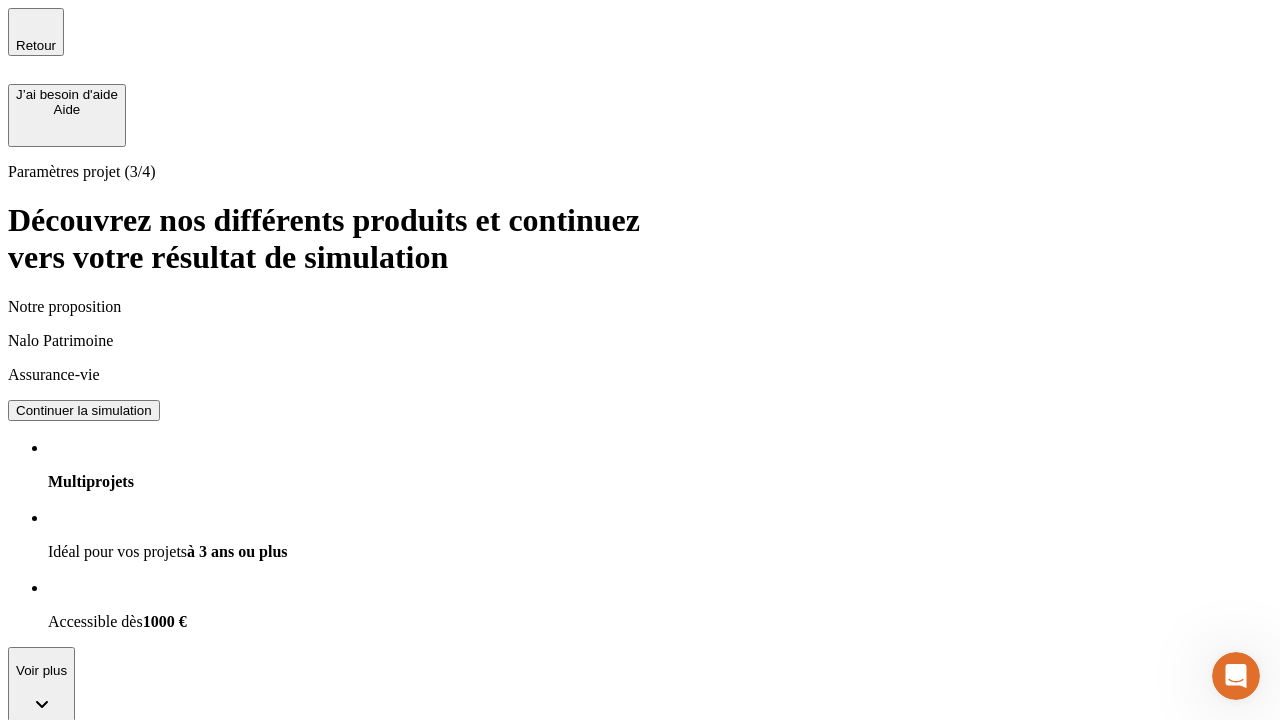 click on "Continuer la simulation" at bounding box center (84, 410) 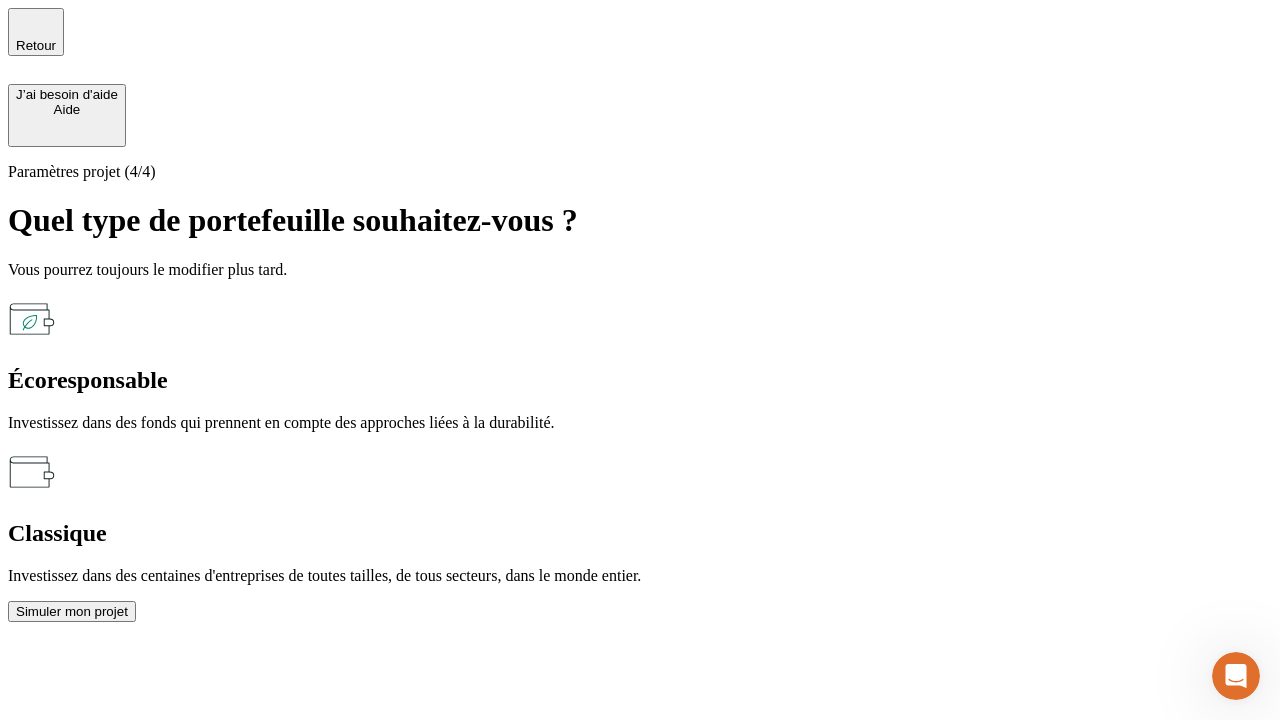 click on "Écoresponsable" at bounding box center [640, 380] 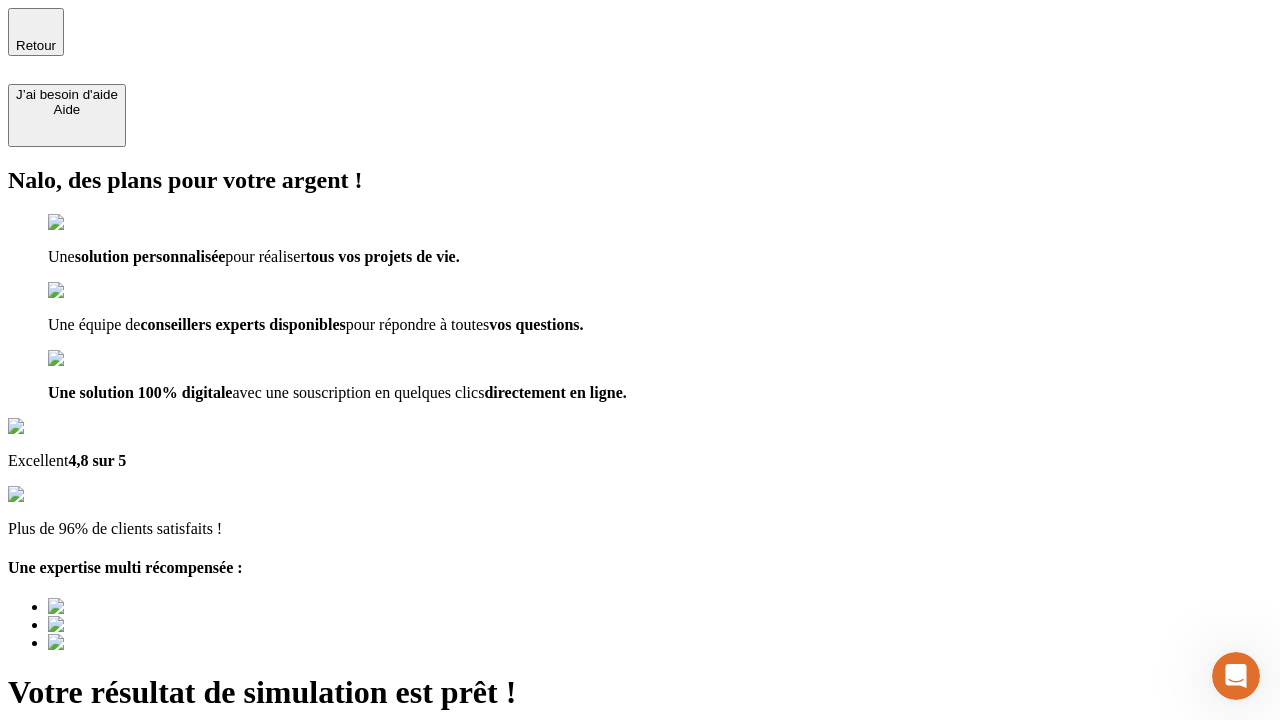click on "Découvrir ma simulation" at bounding box center [87, 881] 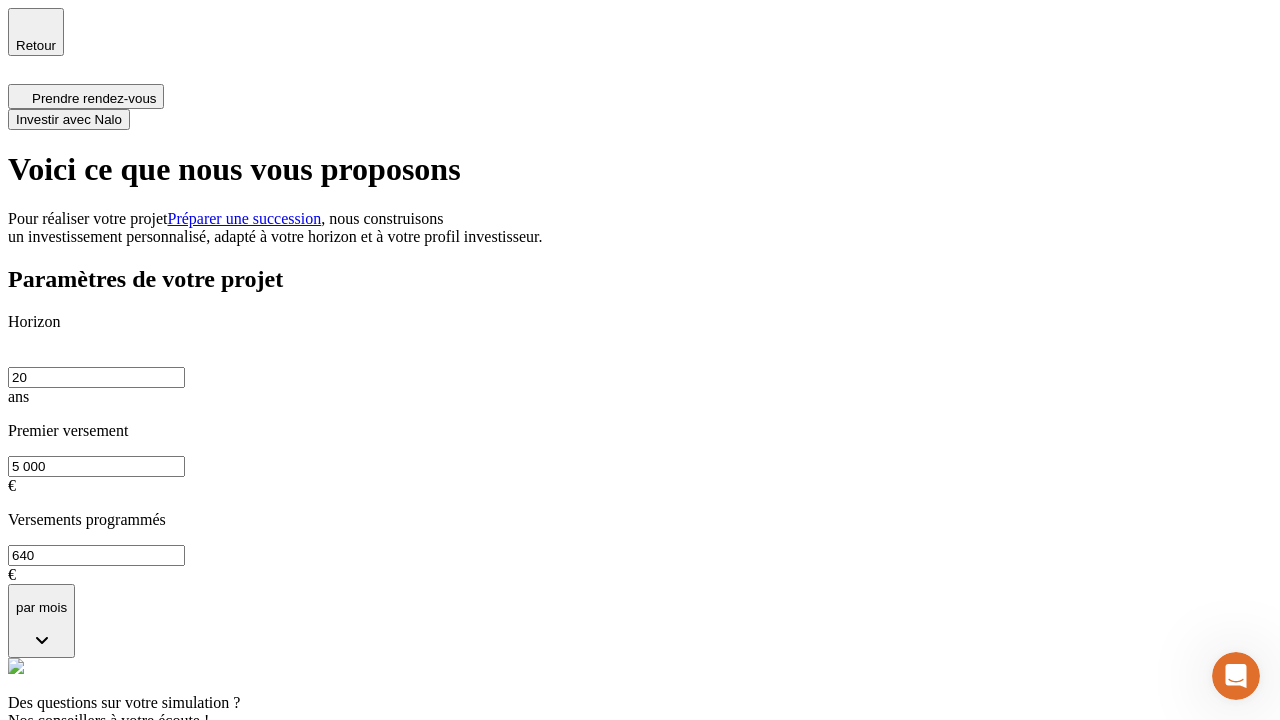 click on "Investir avec Nalo" at bounding box center [69, 119] 